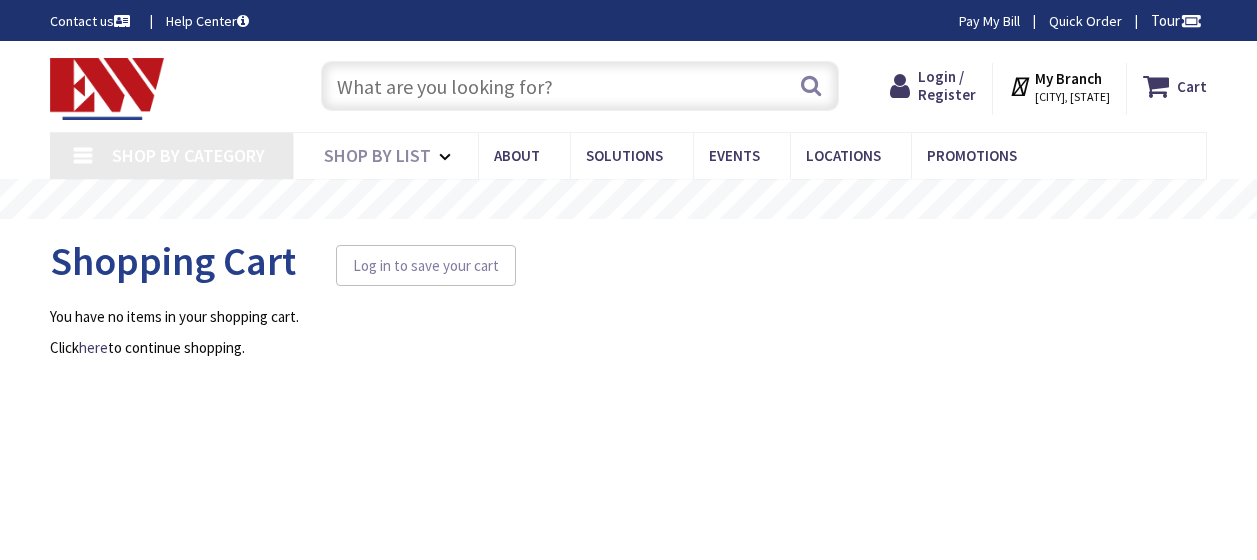 scroll, scrollTop: 0, scrollLeft: 0, axis: both 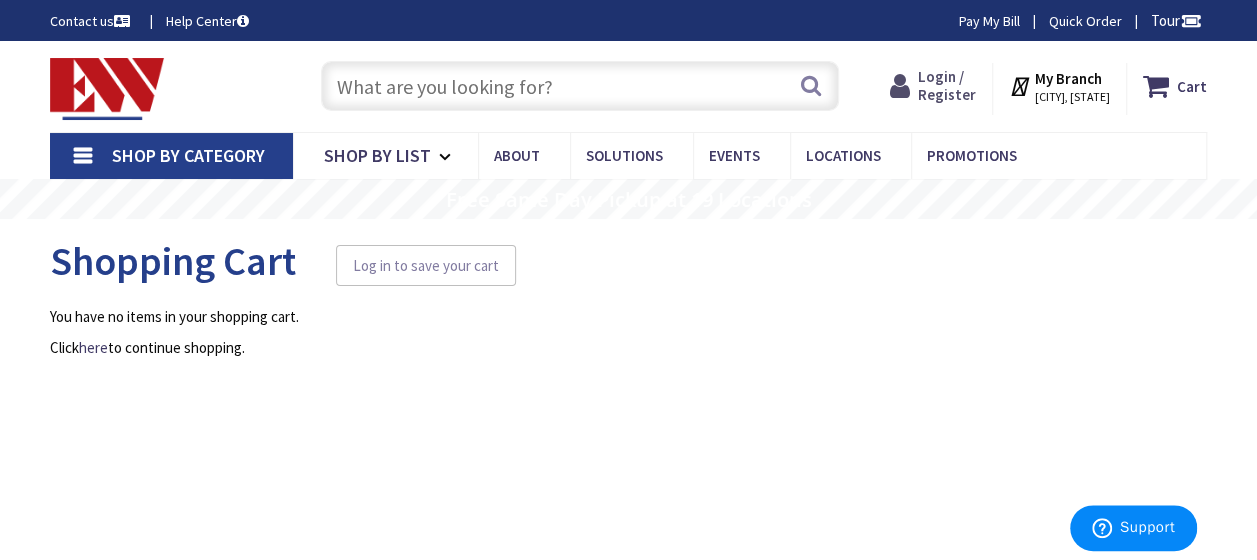 click on "Login / Register" at bounding box center [947, 85] 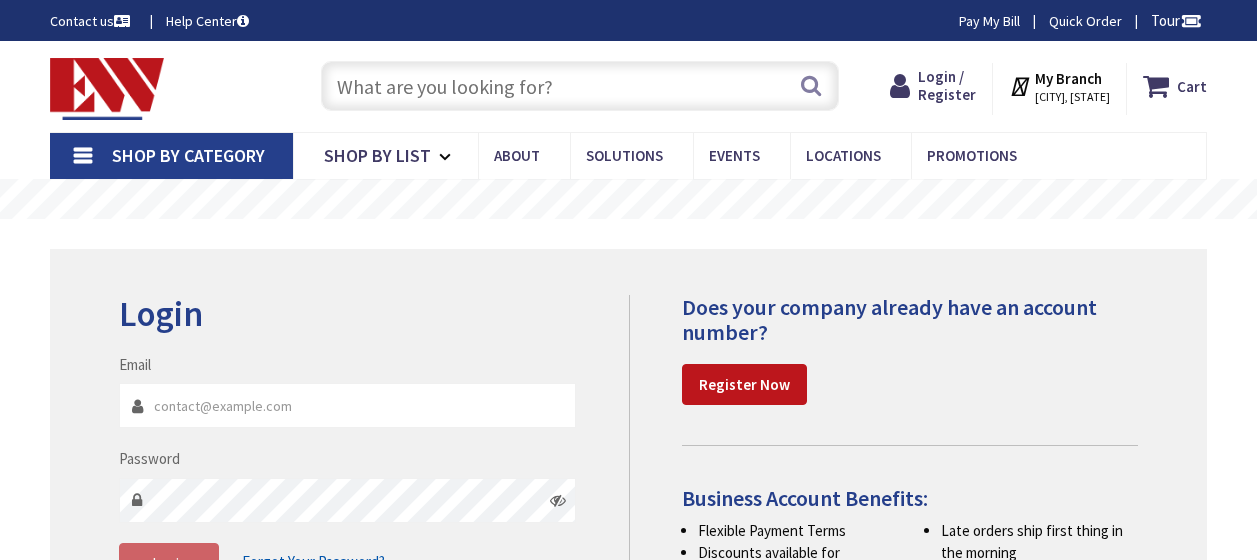 scroll, scrollTop: 0, scrollLeft: 0, axis: both 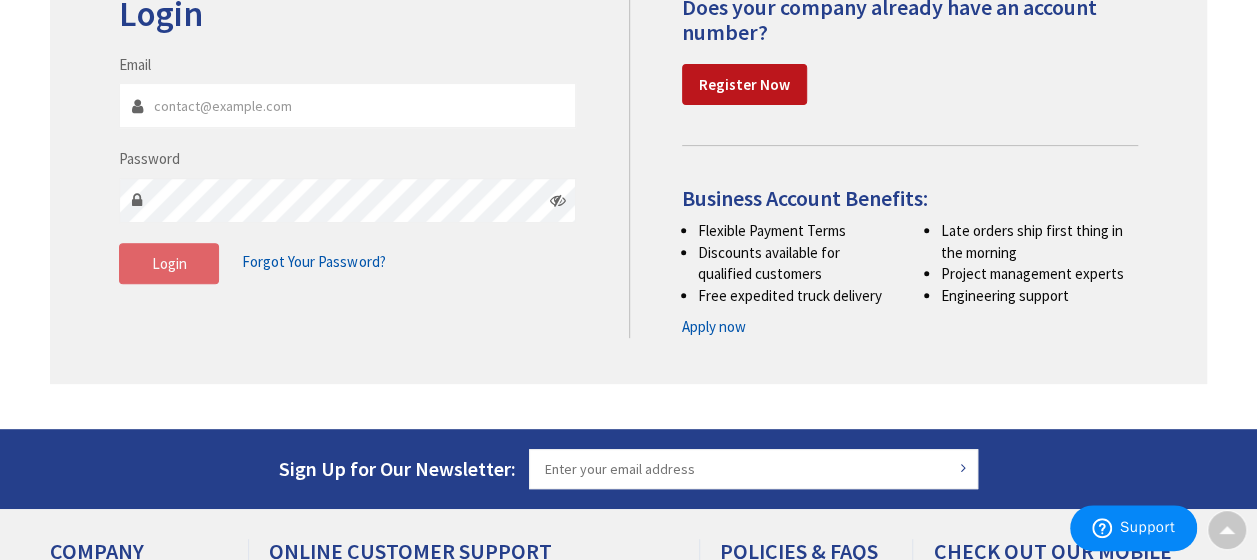 type on "support@example.com" 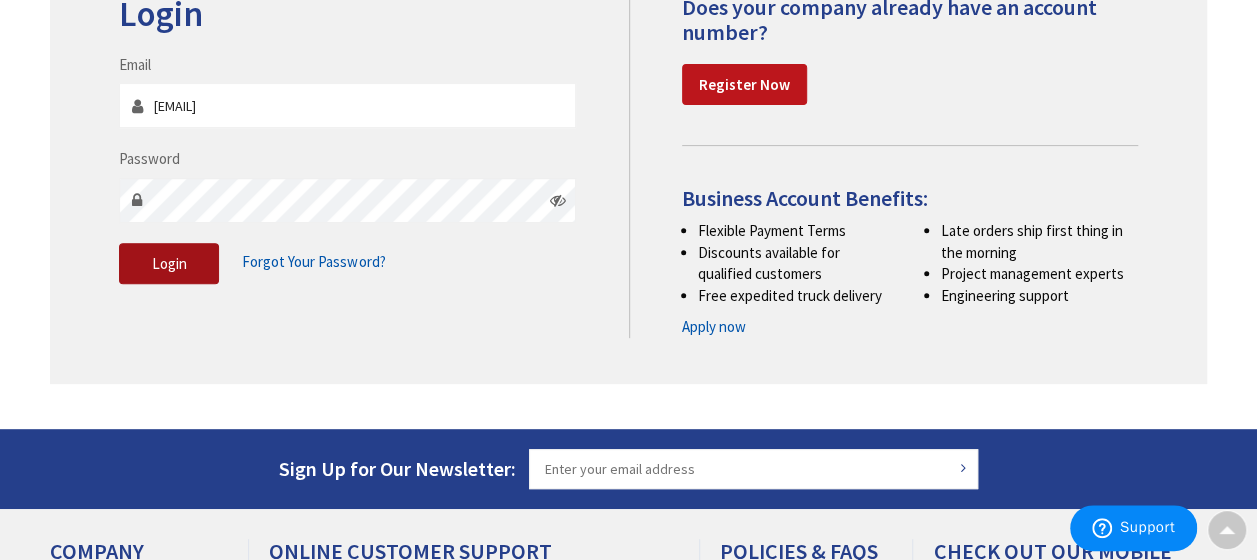 click on "Login" at bounding box center [169, 263] 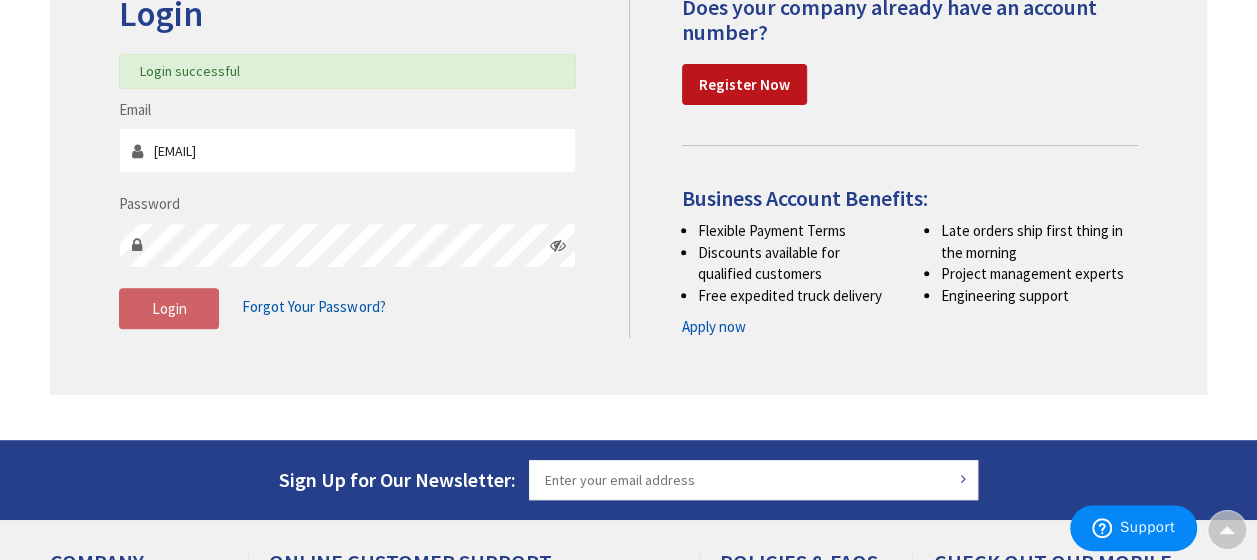 scroll, scrollTop: 298, scrollLeft: 0, axis: vertical 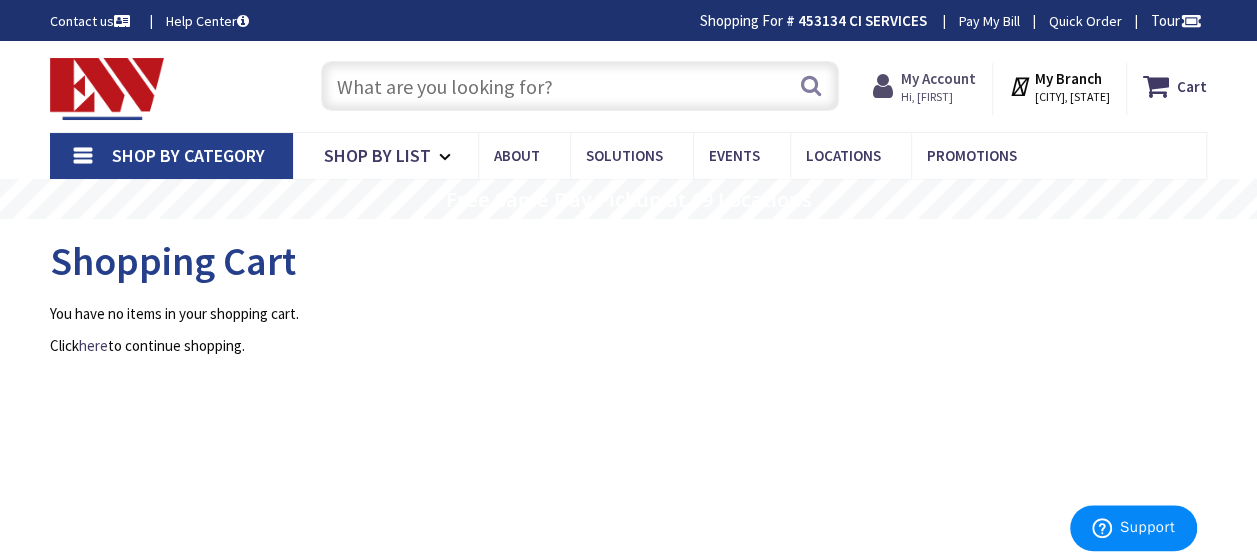 click on "My Account" at bounding box center [938, 78] 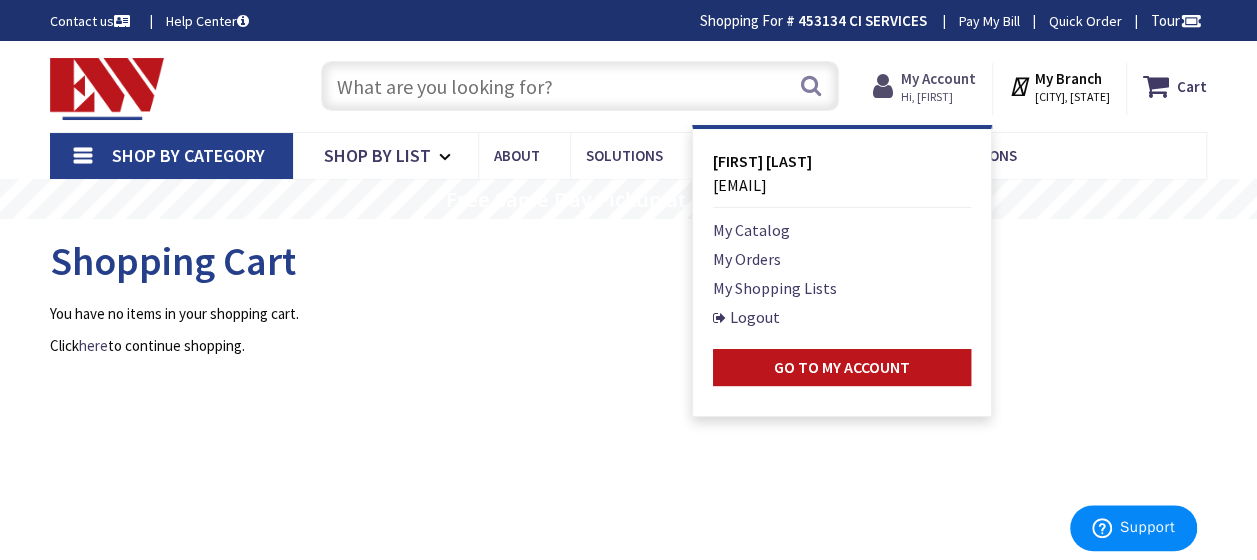 scroll, scrollTop: 0, scrollLeft: 0, axis: both 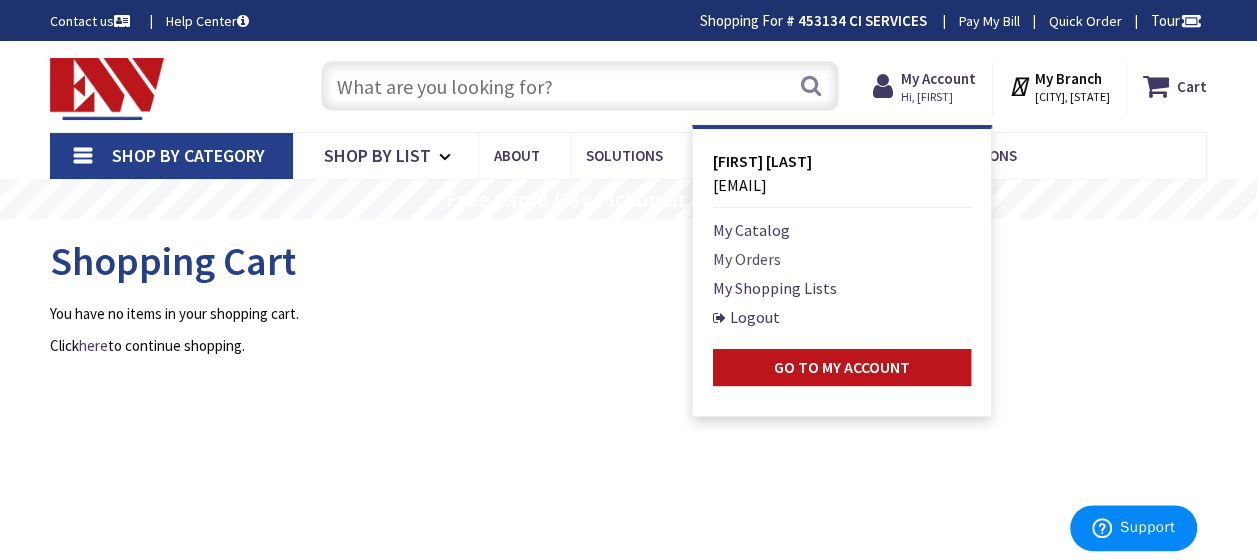 click on "My Orders" at bounding box center [747, 259] 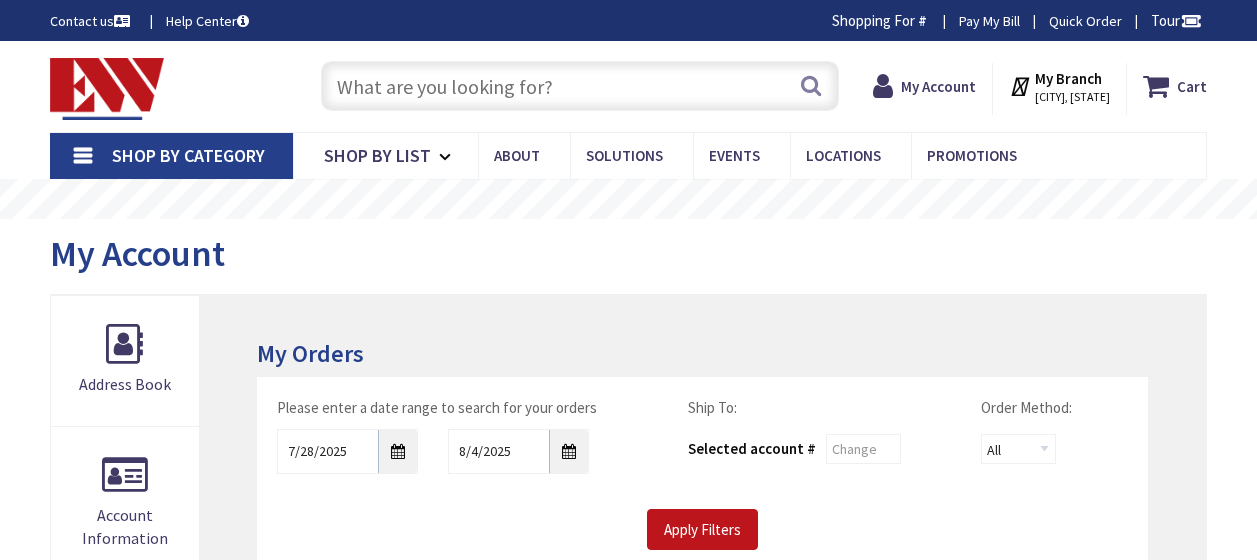 scroll, scrollTop: 0, scrollLeft: 0, axis: both 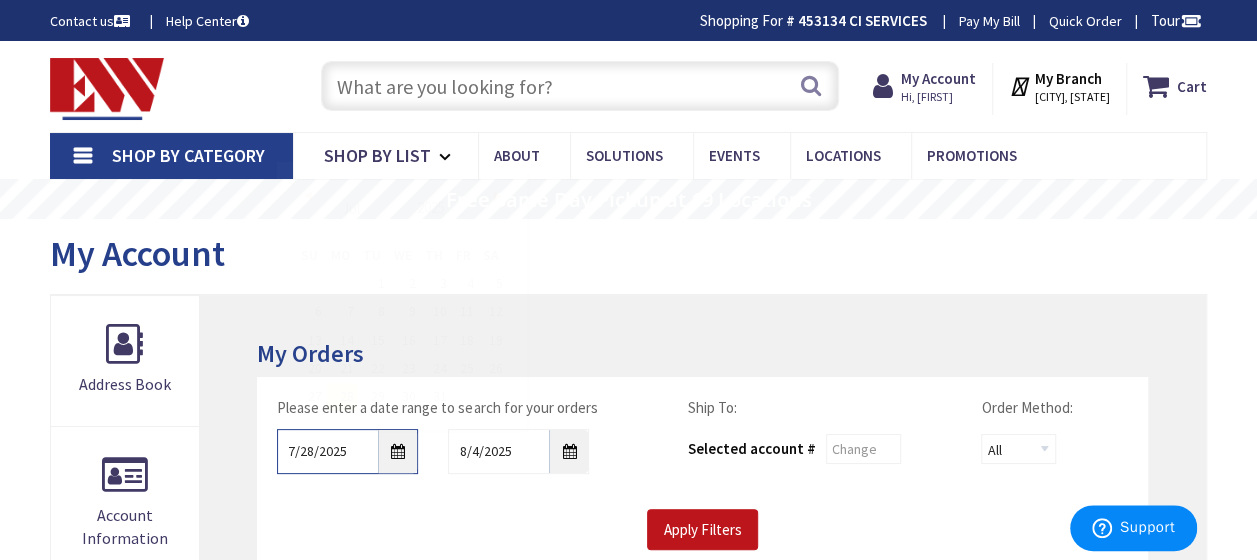 click on "7/28/2025" at bounding box center [347, 451] 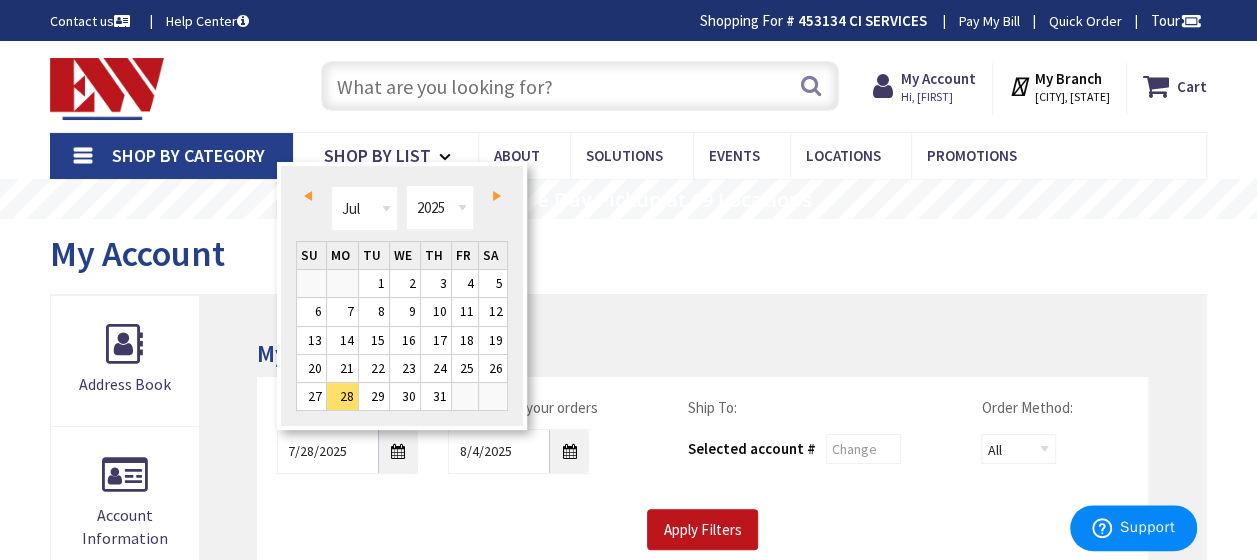 click on "Prev" at bounding box center (308, 196) 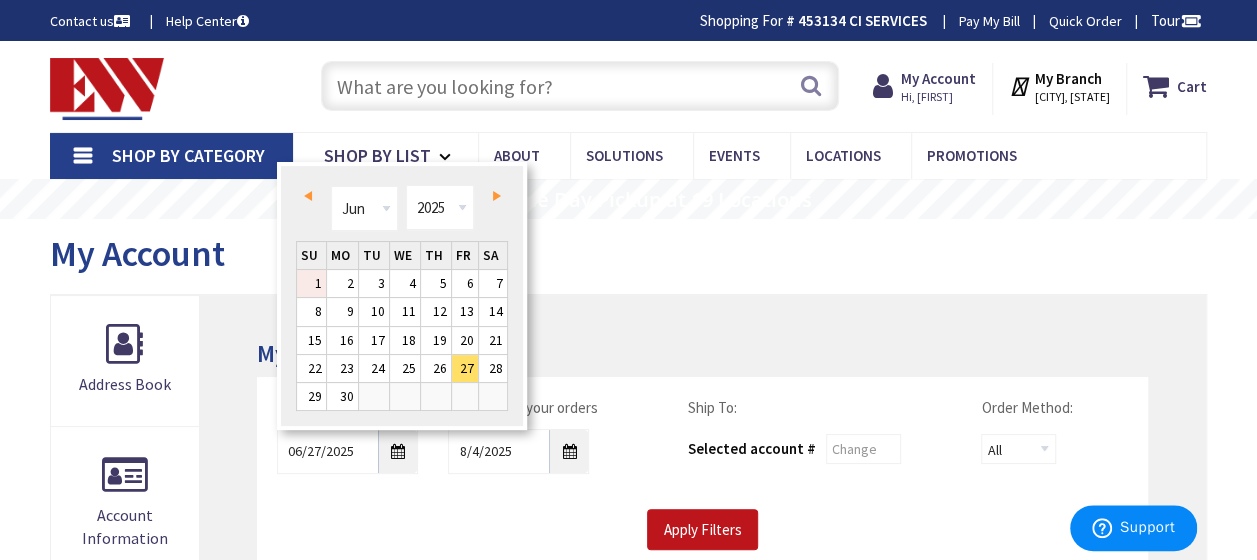 click on "1" at bounding box center [311, 283] 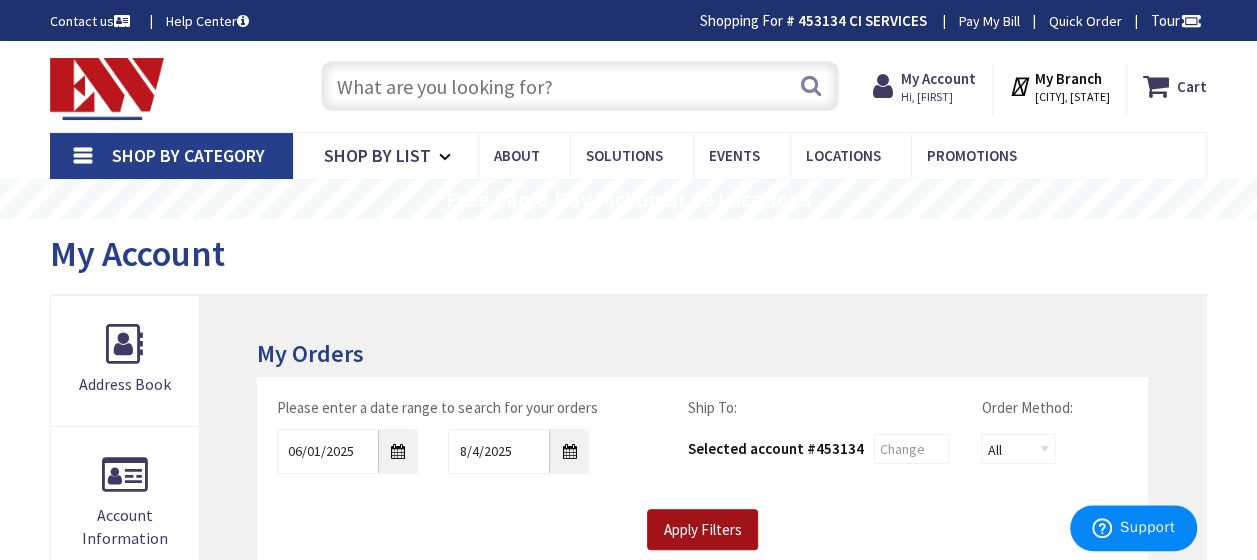 click on "Apply Filters" at bounding box center (702, 530) 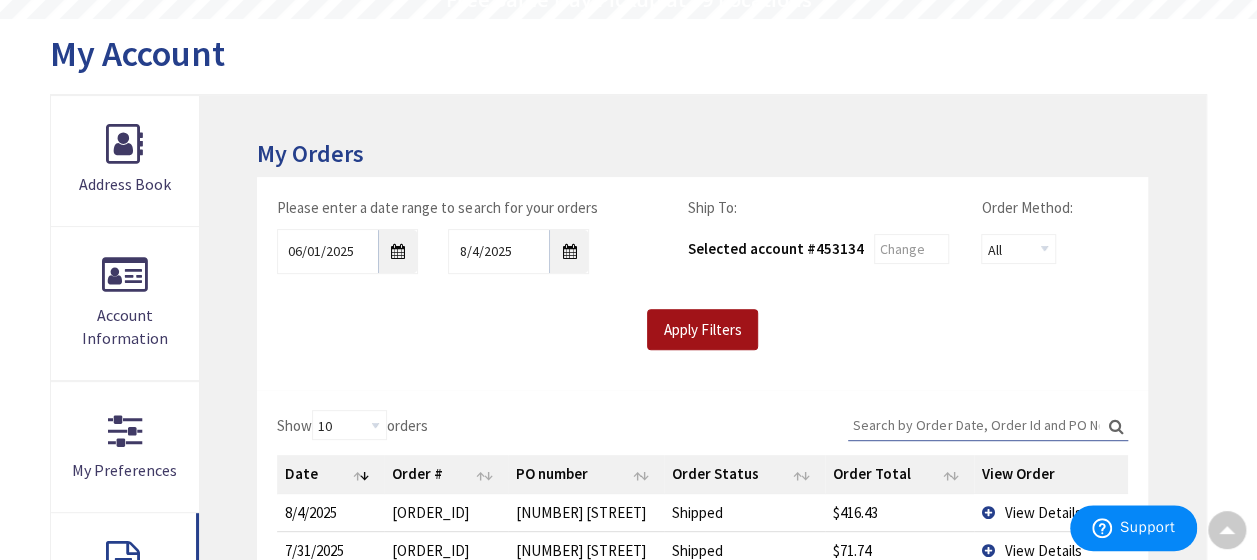 scroll, scrollTop: 300, scrollLeft: 0, axis: vertical 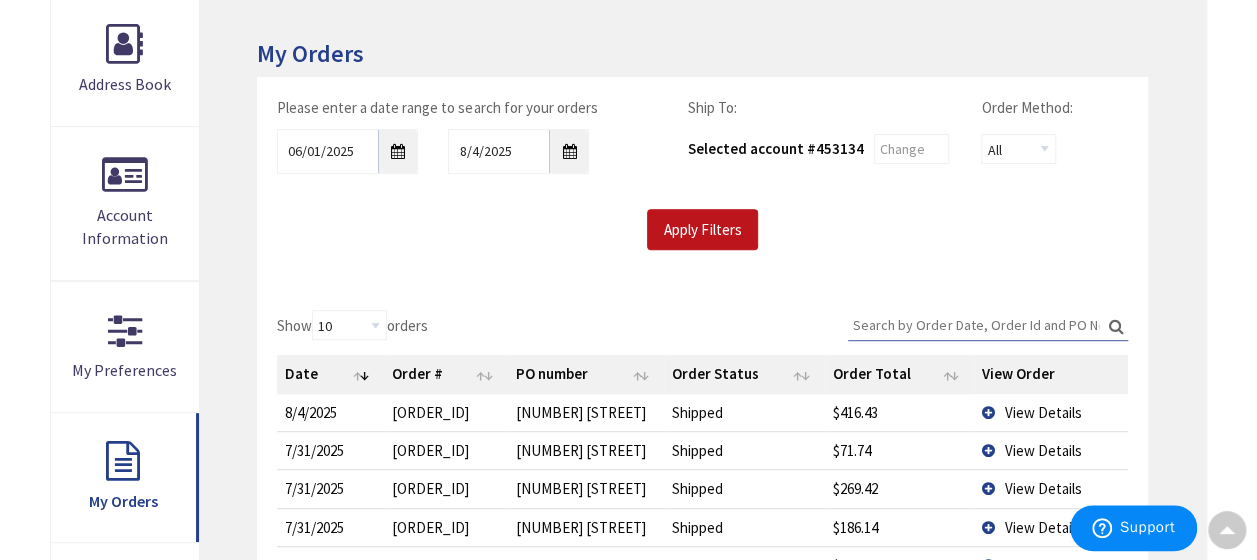 click on "Search:" at bounding box center (988, 325) 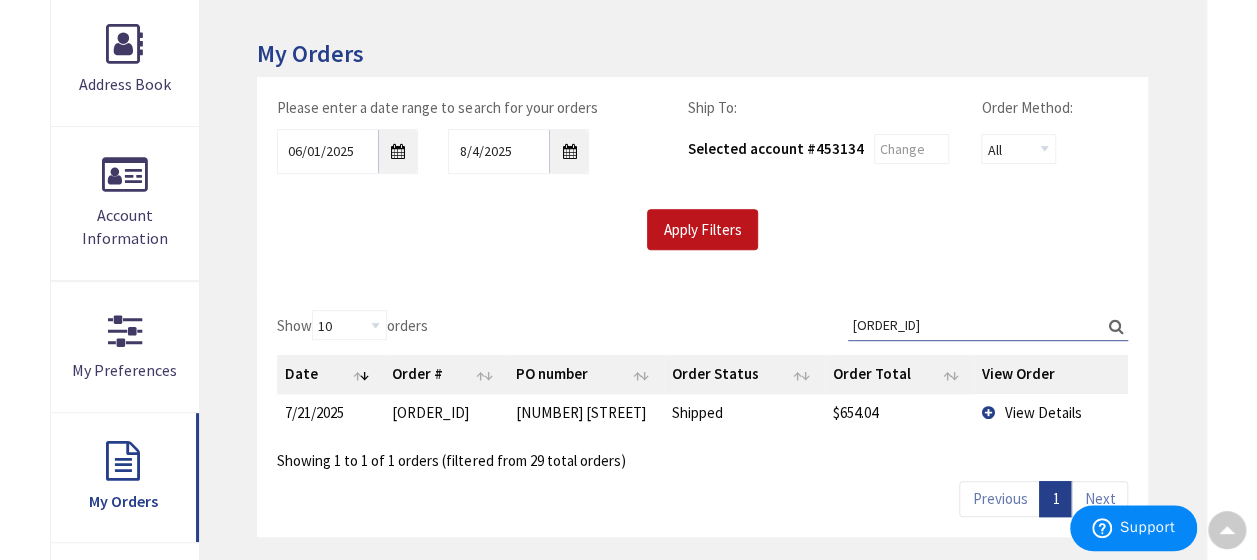 type on "[ACCOUNT_ID]" 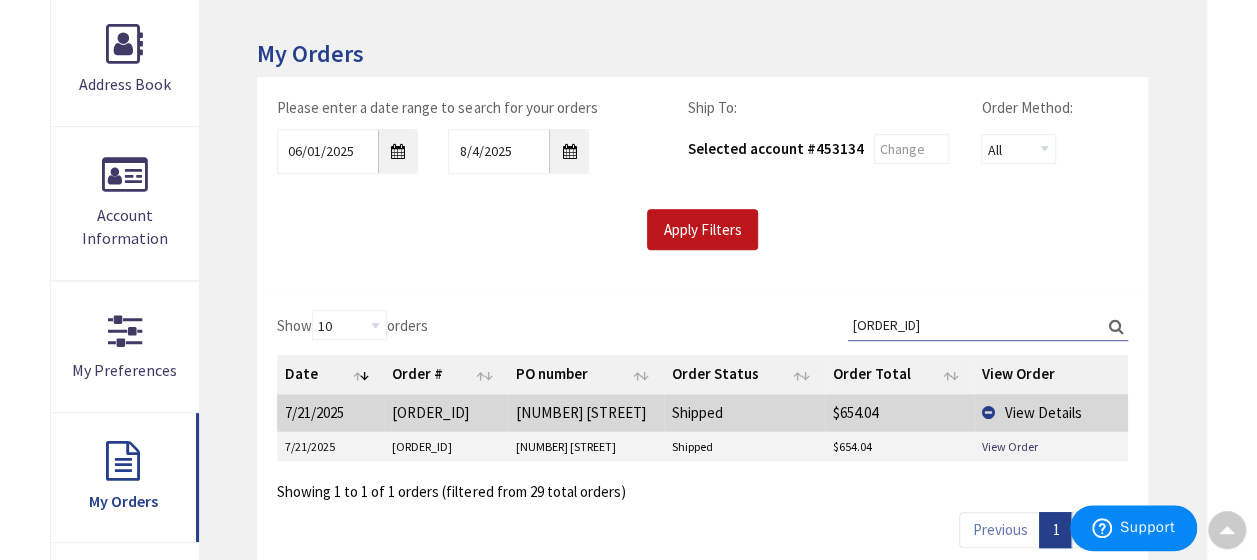 click on "View Details" at bounding box center [1043, 412] 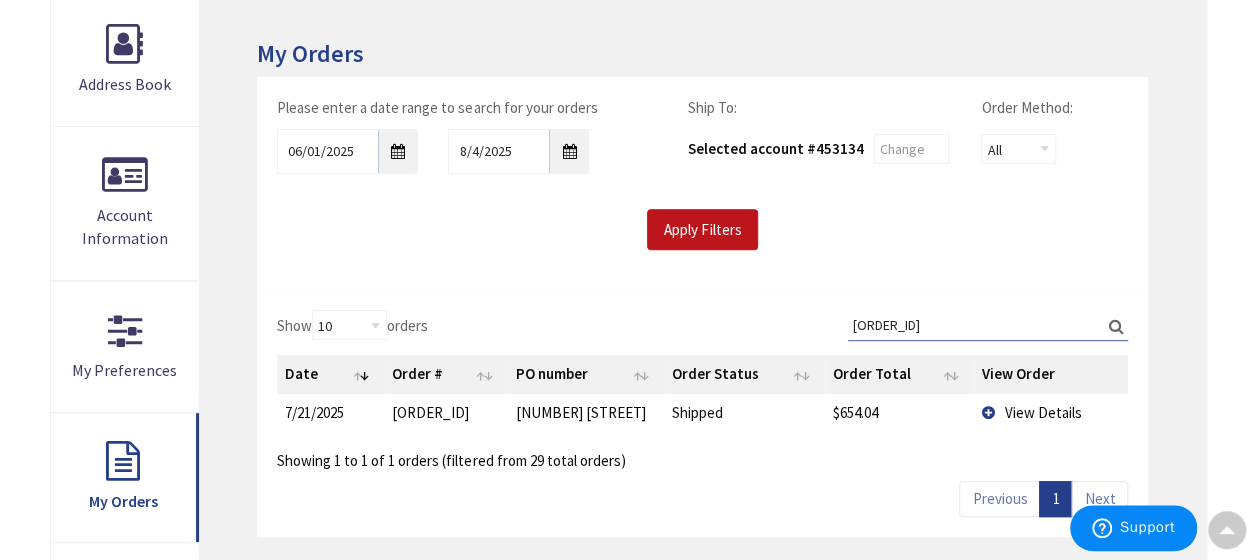 click on "7/21/2025" at bounding box center (330, 412) 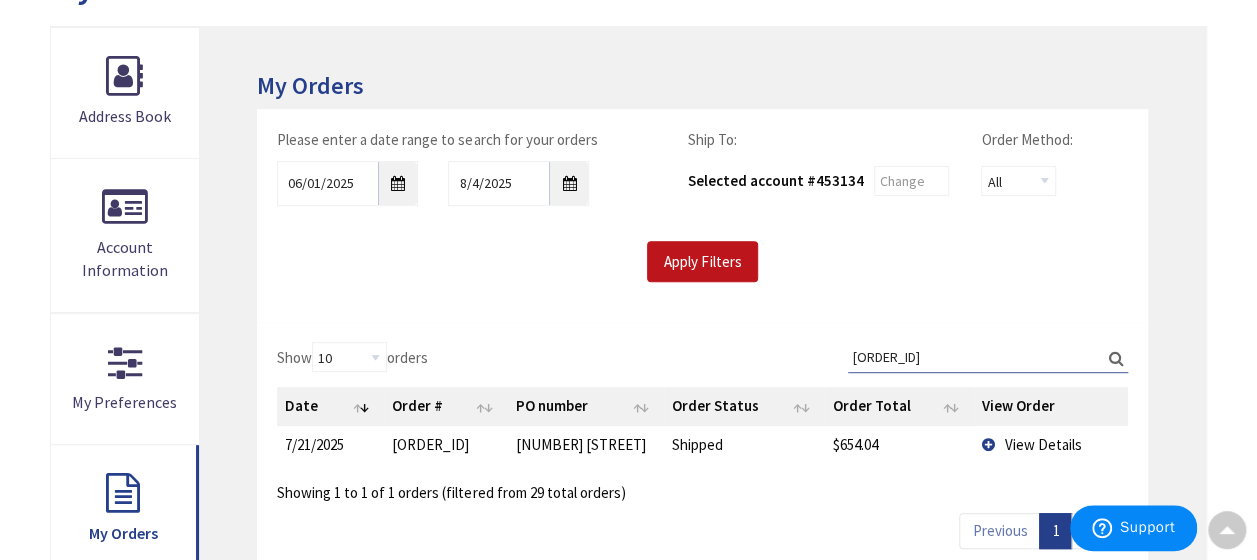 scroll, scrollTop: 300, scrollLeft: 0, axis: vertical 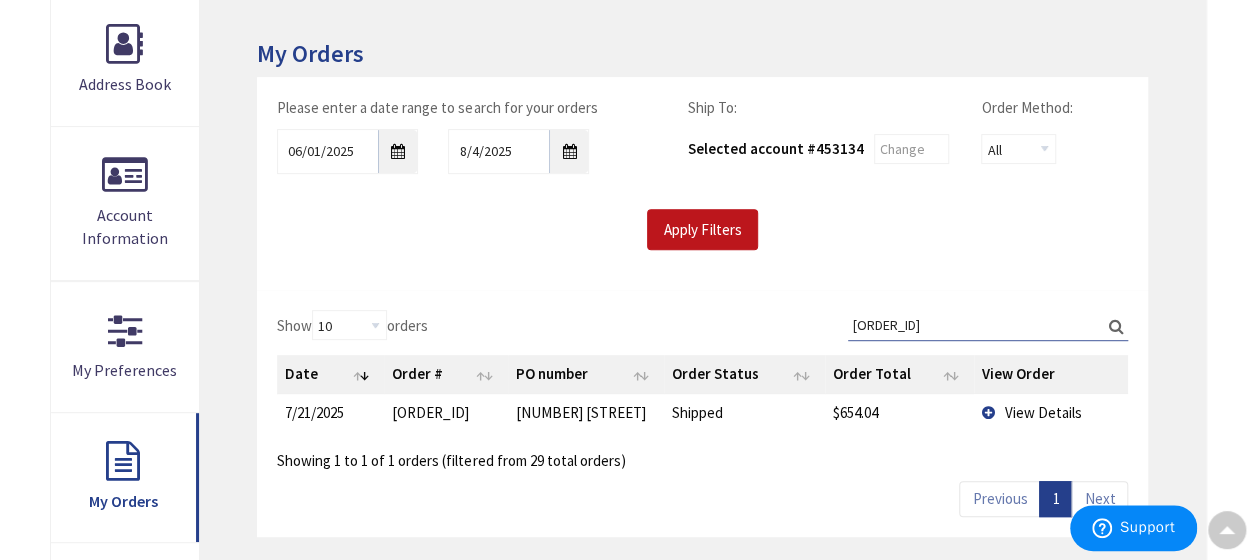 click on "View Details" at bounding box center (1051, 412) 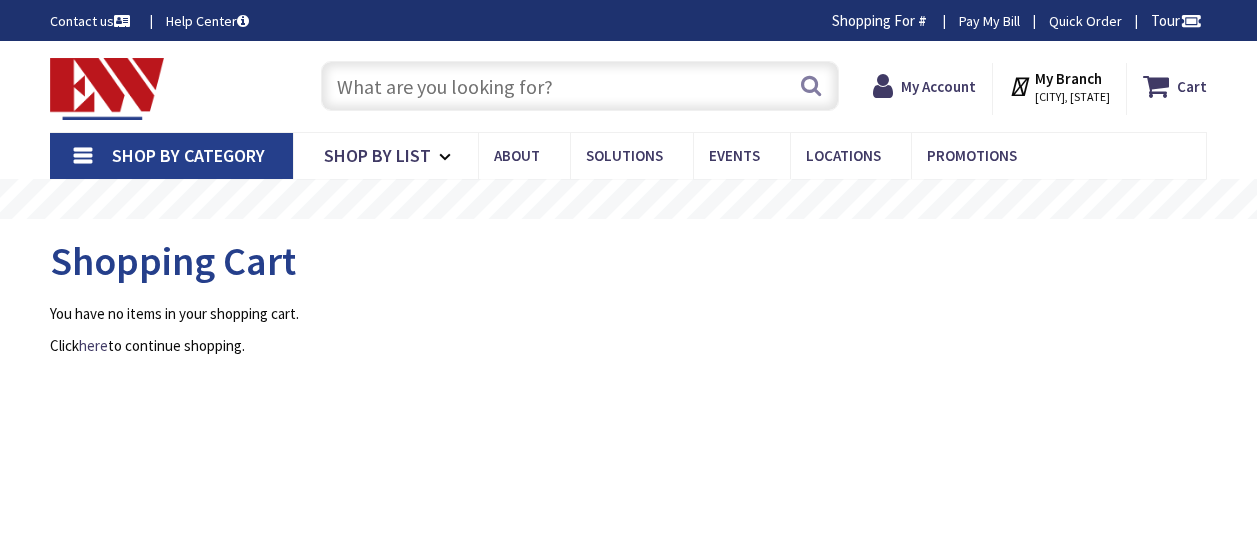 scroll, scrollTop: 0, scrollLeft: 0, axis: both 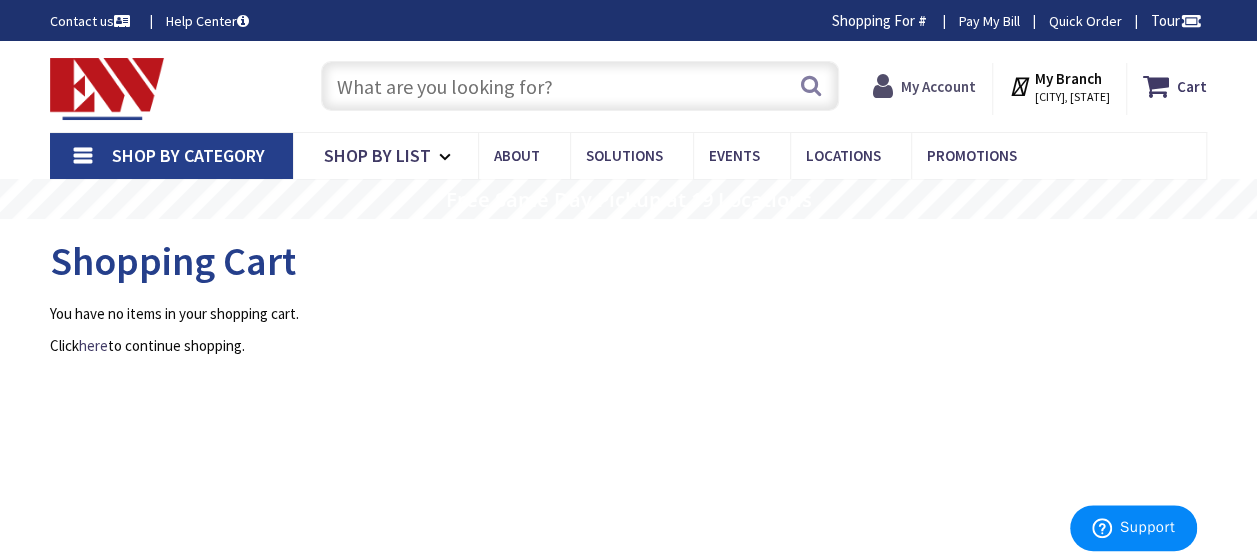 click on "My Account" at bounding box center [938, 86] 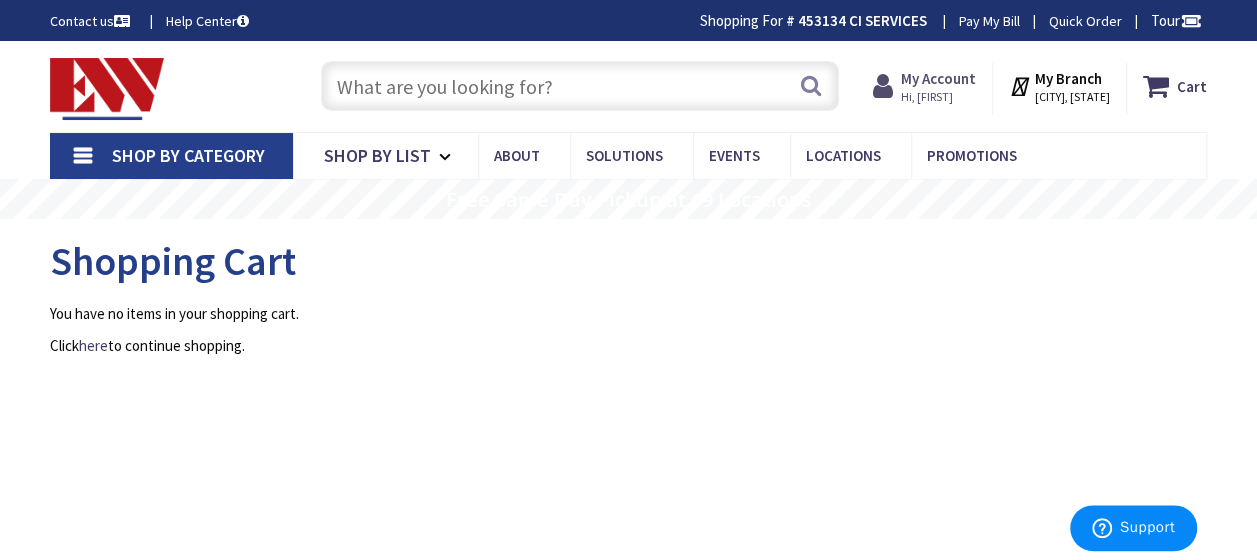 click on "Hi, [FIRST]" at bounding box center (938, 97) 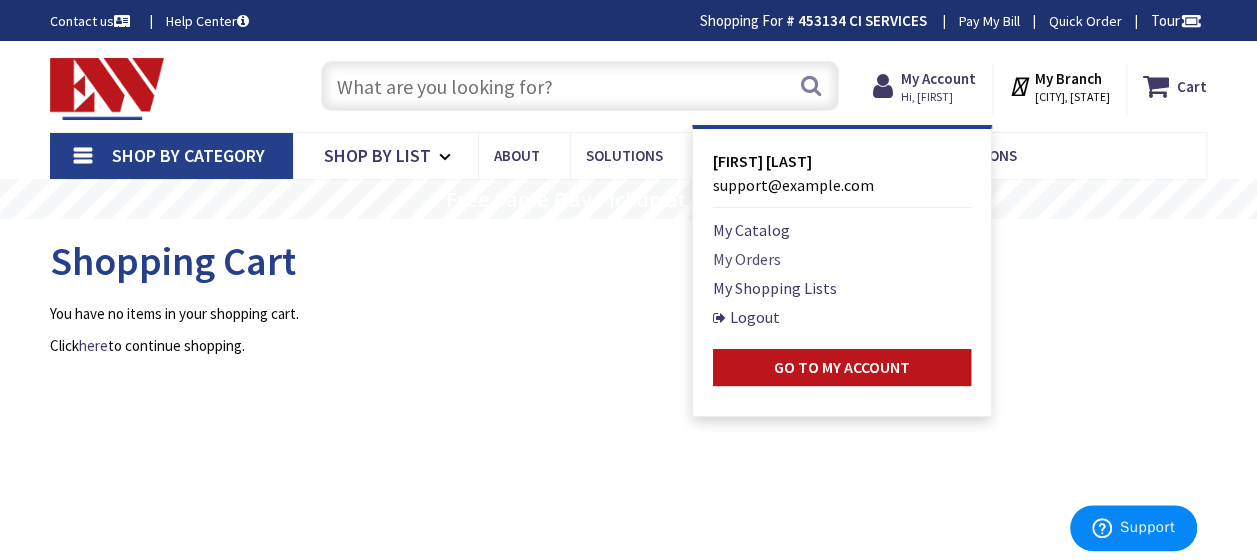 click on "My Orders" at bounding box center (747, 259) 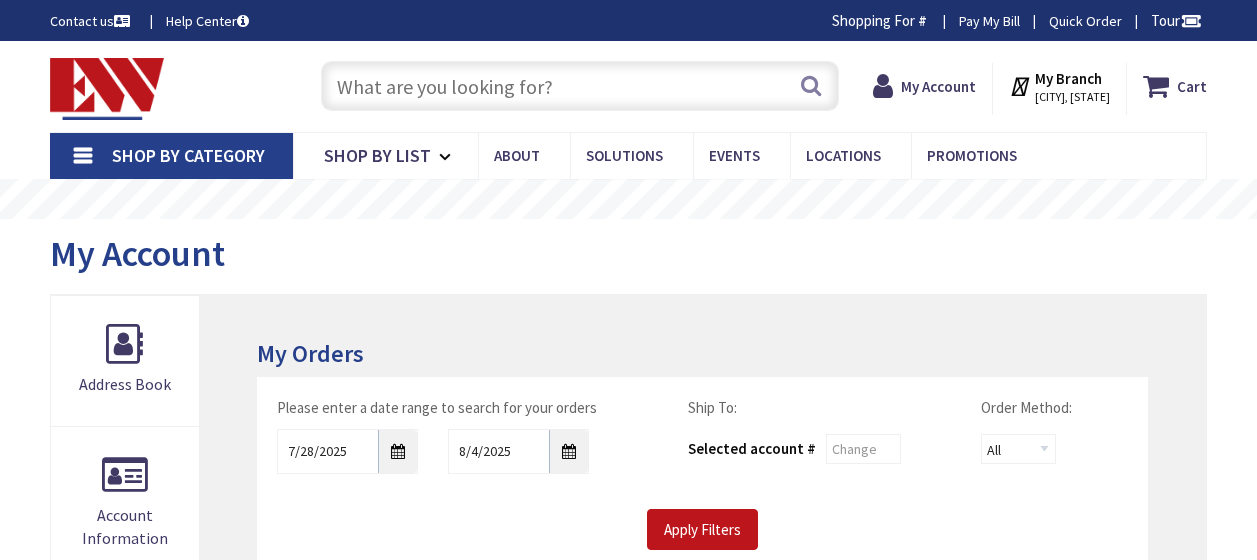 scroll, scrollTop: 0, scrollLeft: 0, axis: both 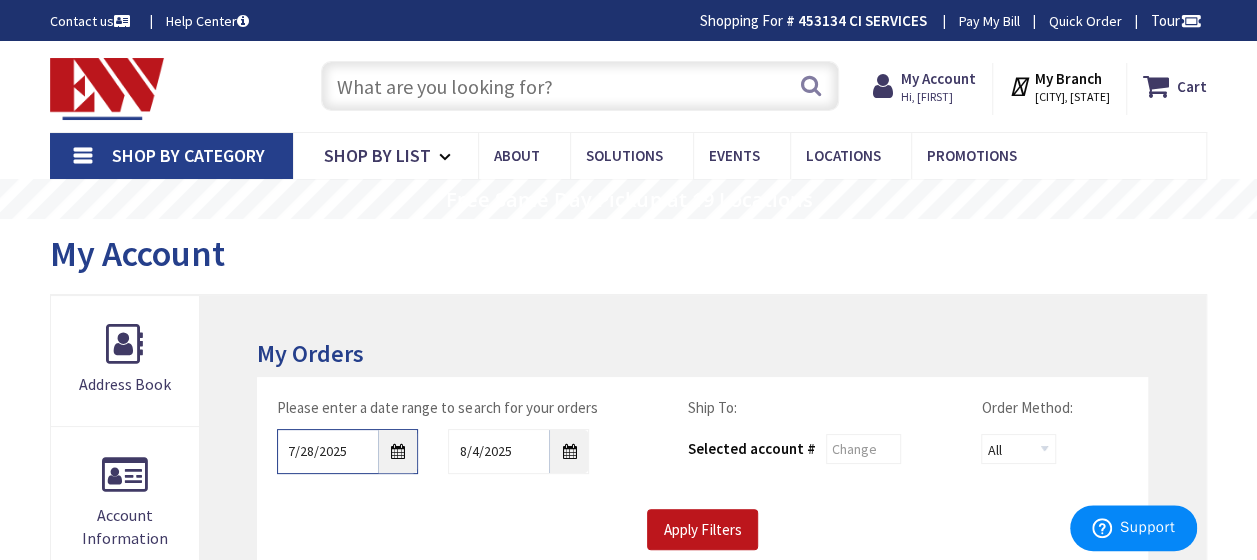 click on "7/28/2025" at bounding box center (347, 451) 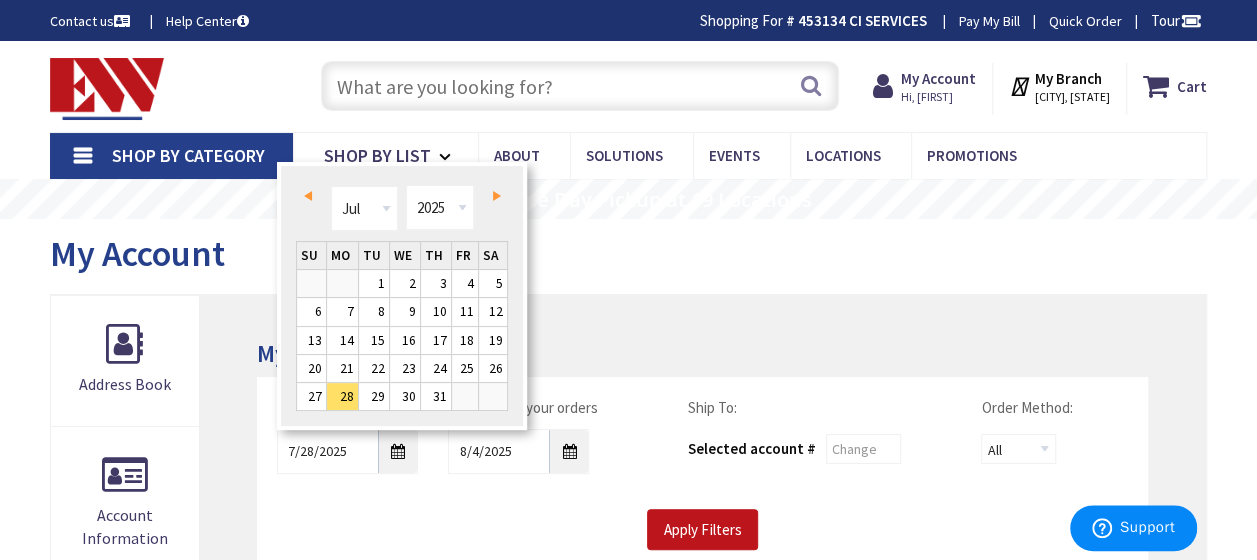 click on "Prev" at bounding box center [308, 196] 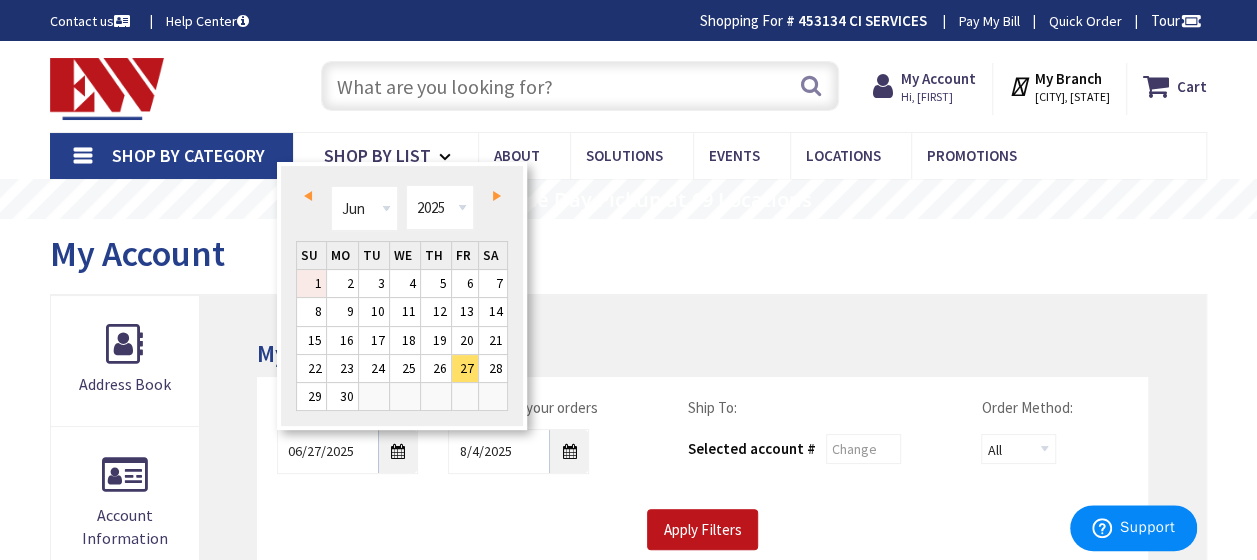 click on "1" at bounding box center [311, 283] 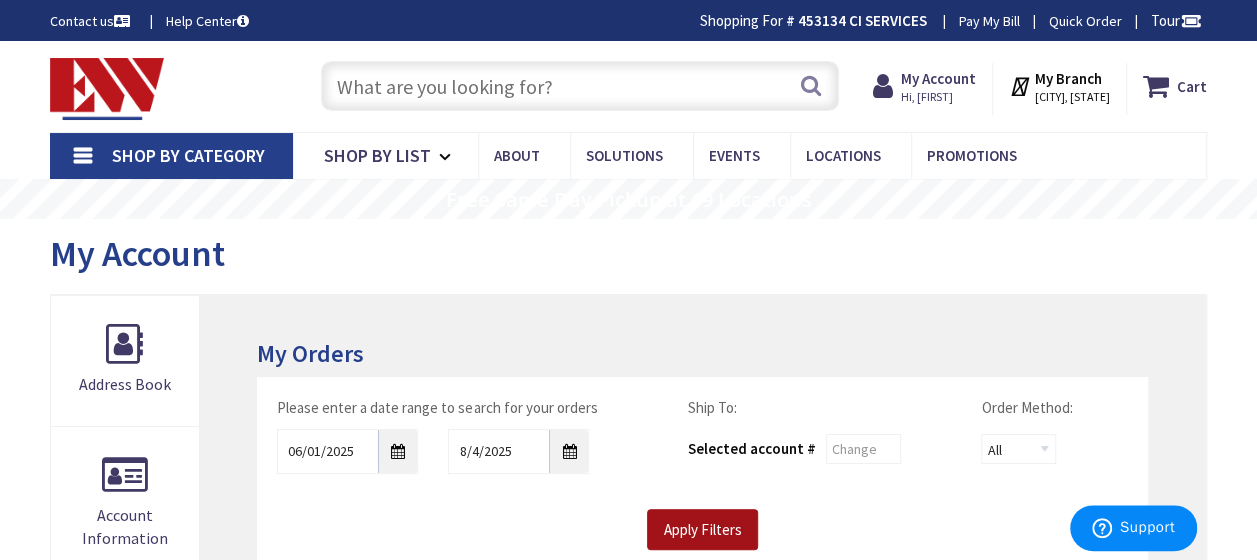click on "Apply Filters" at bounding box center [702, 530] 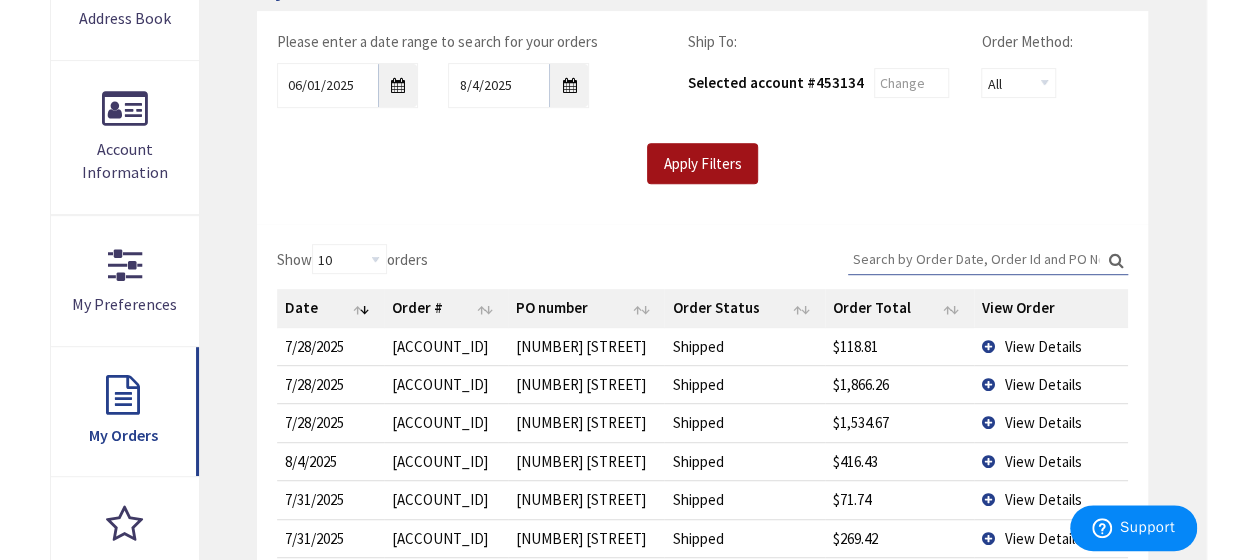 scroll, scrollTop: 400, scrollLeft: 0, axis: vertical 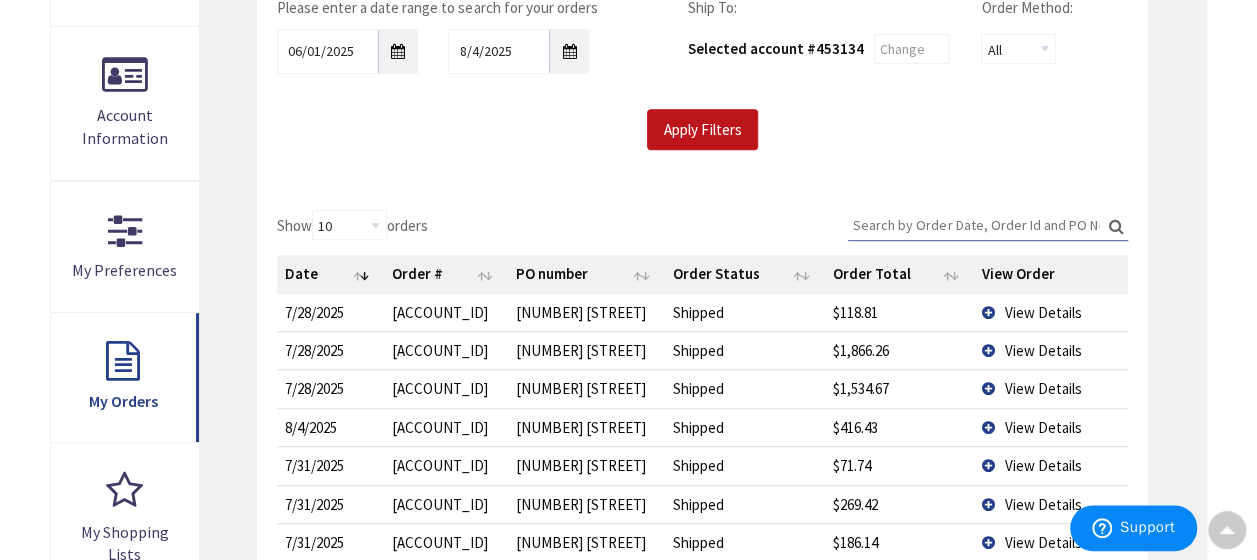 click on "Search:" at bounding box center [988, 225] 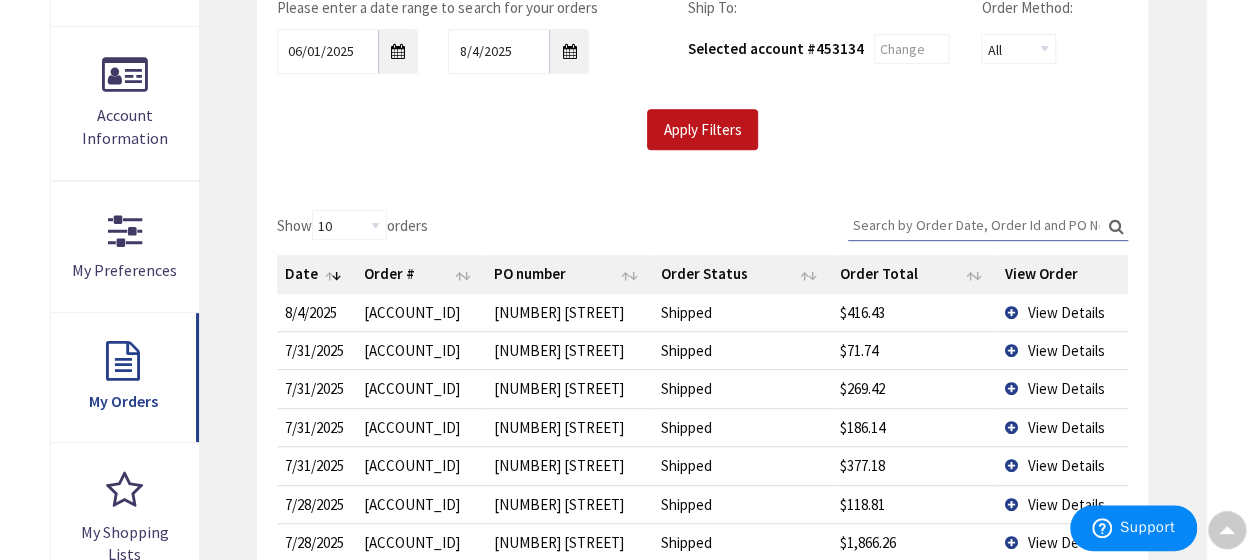 click on "Search:" at bounding box center (988, 225) 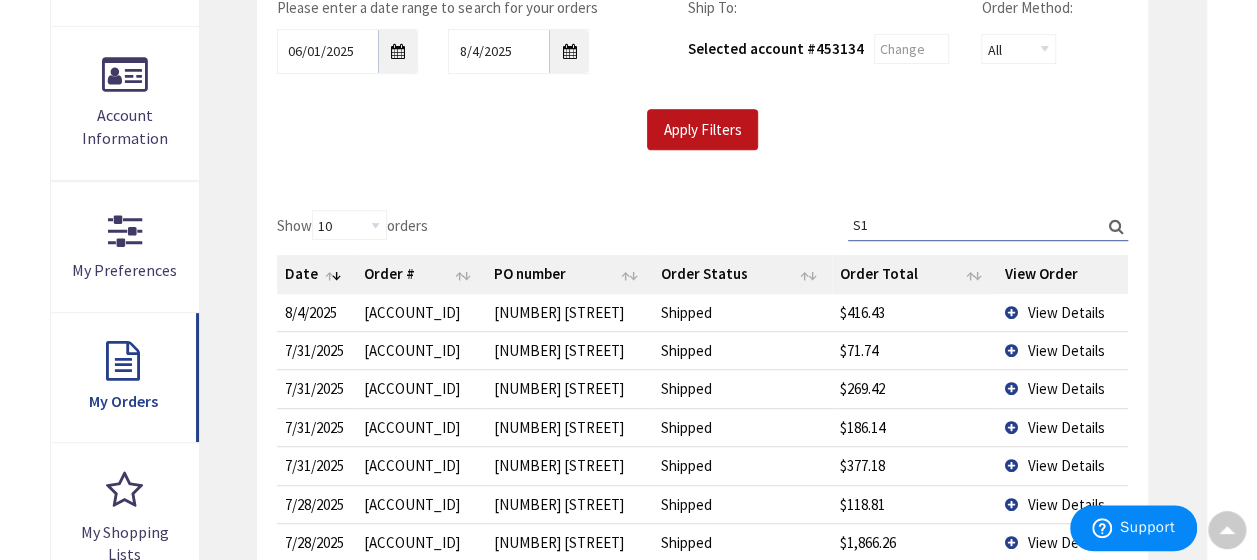 type on "S" 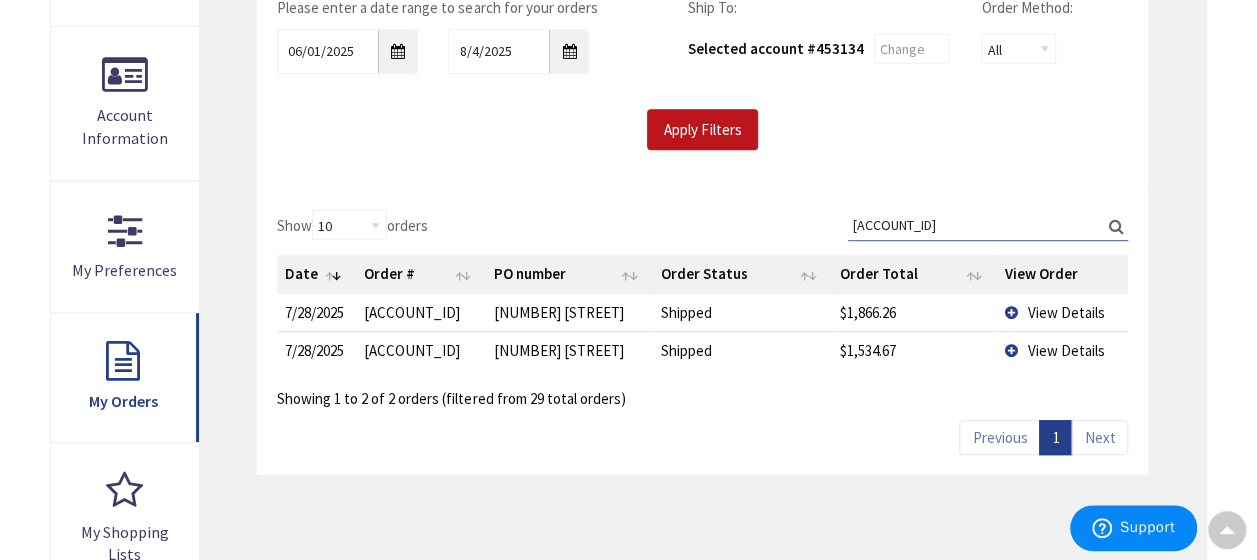 type on "[ACCOUNT_ID]" 